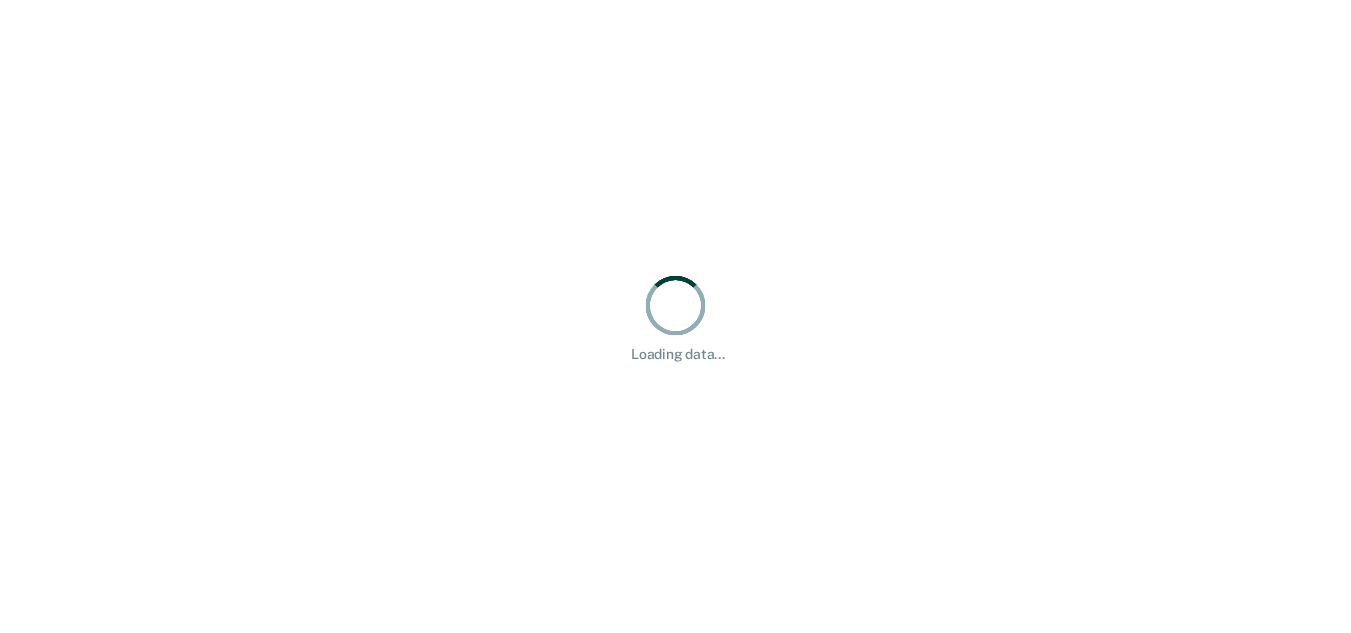 scroll, scrollTop: 0, scrollLeft: 0, axis: both 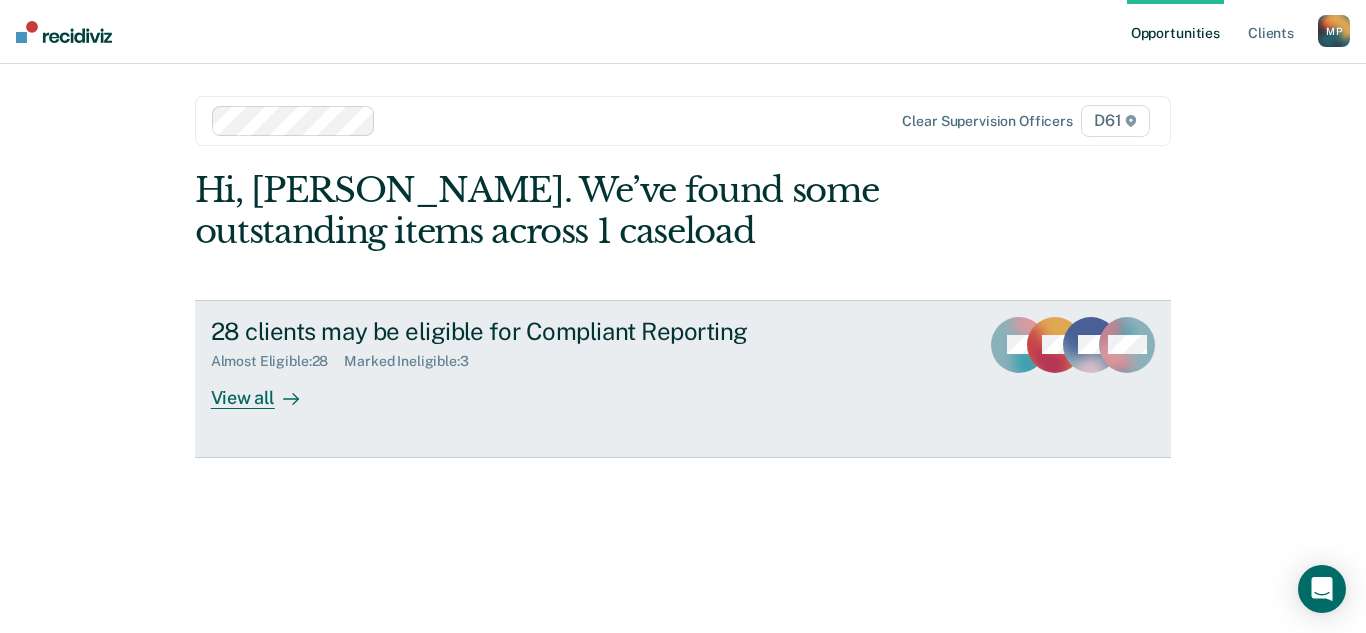 click on "View all" at bounding box center [267, 389] 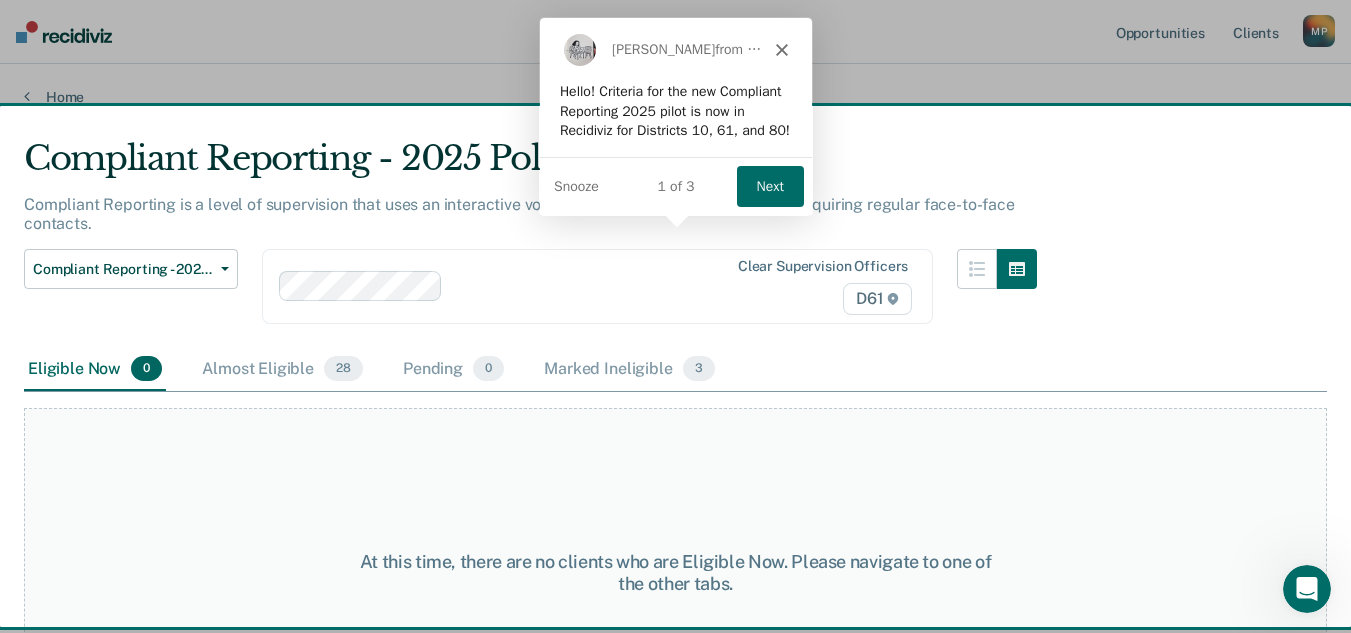 scroll, scrollTop: 0, scrollLeft: 0, axis: both 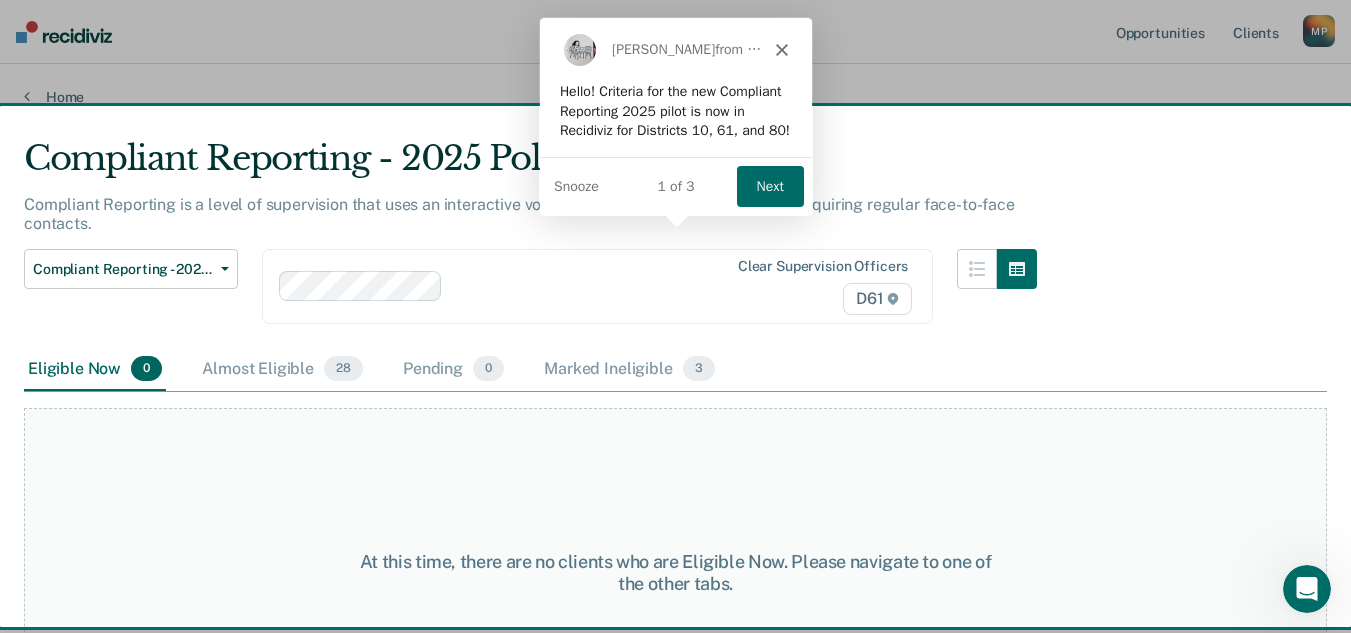 click 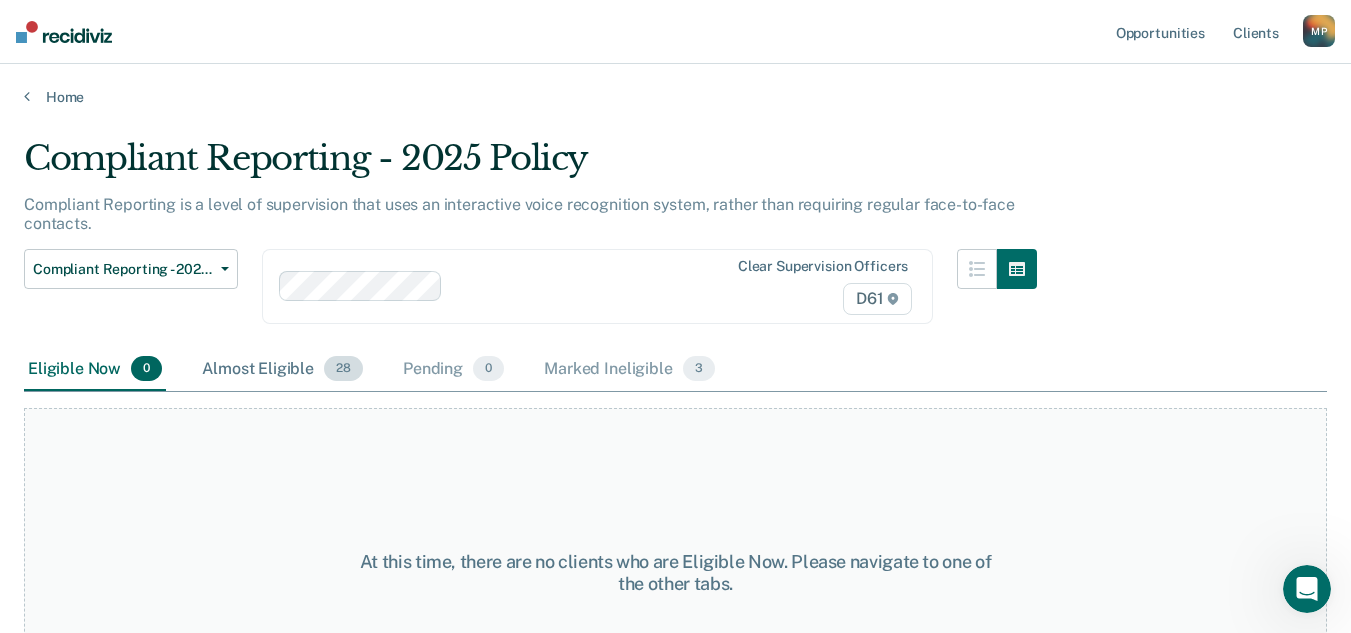 click on "Almost Eligible 28" at bounding box center [282, 370] 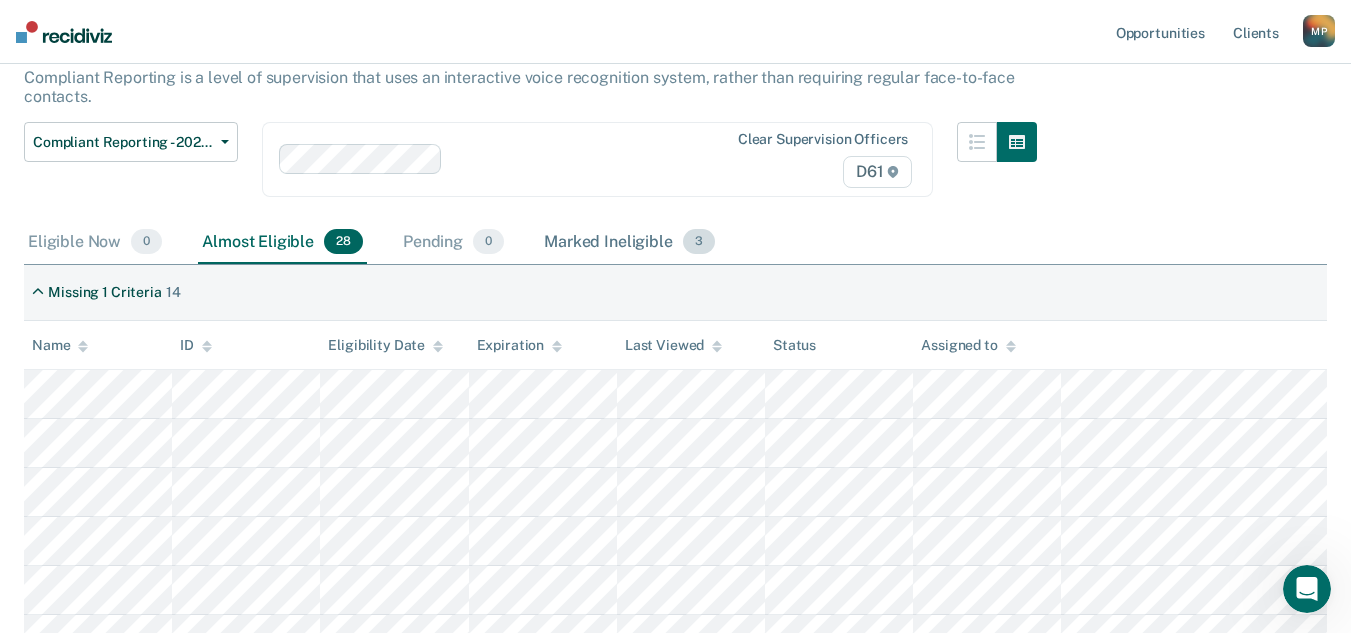 scroll, scrollTop: 0, scrollLeft: 0, axis: both 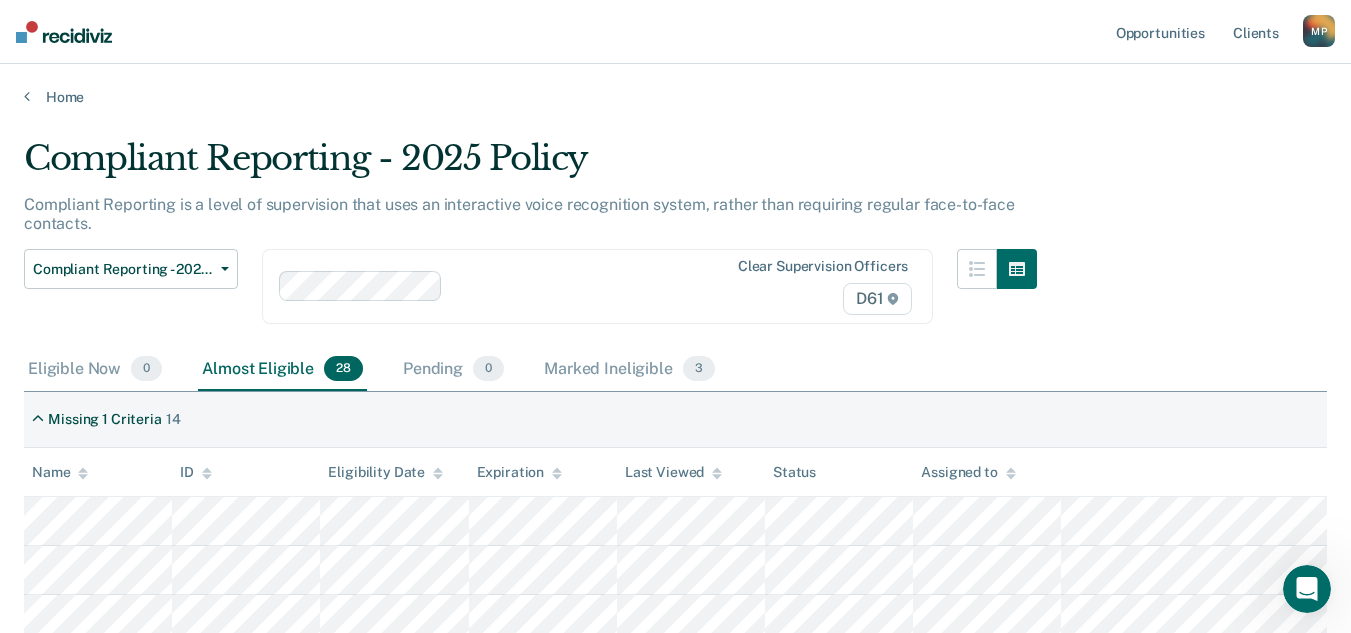 click on "Compliant Reporting - 2025 Policy   Compliant Reporting is a level of supervision that uses an interactive voice recognition system, rather than requiring regular face-to-face contacts.  Compliant Reporting - 2025 Policy Supervision Level Downgrade Suspension of Direct Supervision Compliant Reporting - 2025 Policy Clear   supervision officers D61   Eligible Now 0 Almost Eligible 28 Pending 0 Marked Ineligible 3
To pick up a draggable item, press the space bar.
While dragging, use the arrow keys to move the item.
Press space again to drop the item in its new position, or press escape to cancel.
Missing 1 Criteria 14 Name ID Eligibility Date Expiration Last Viewed Status Assigned to Missing 2 Criteria 14 Name ID Eligibility Date Expiration Last Viewed Status Assigned to" at bounding box center [675, 1109] 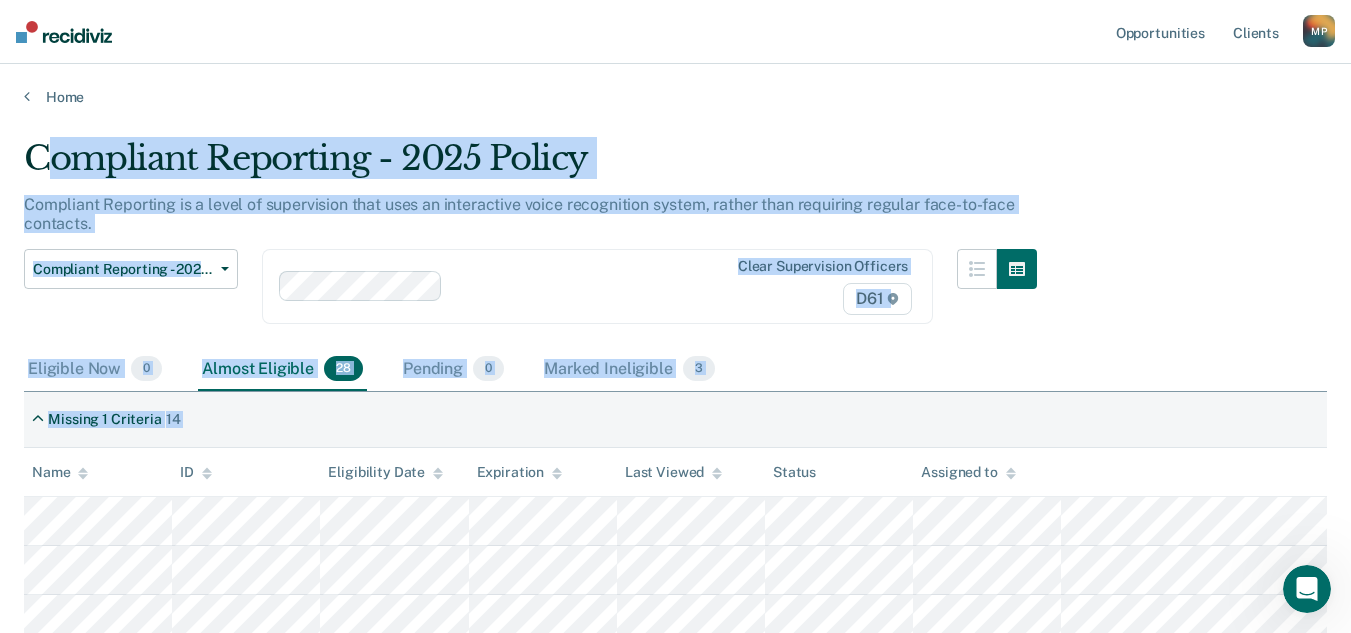 drag, startPoint x: 42, startPoint y: 139, endPoint x: 628, endPoint y: 465, distance: 670.57587 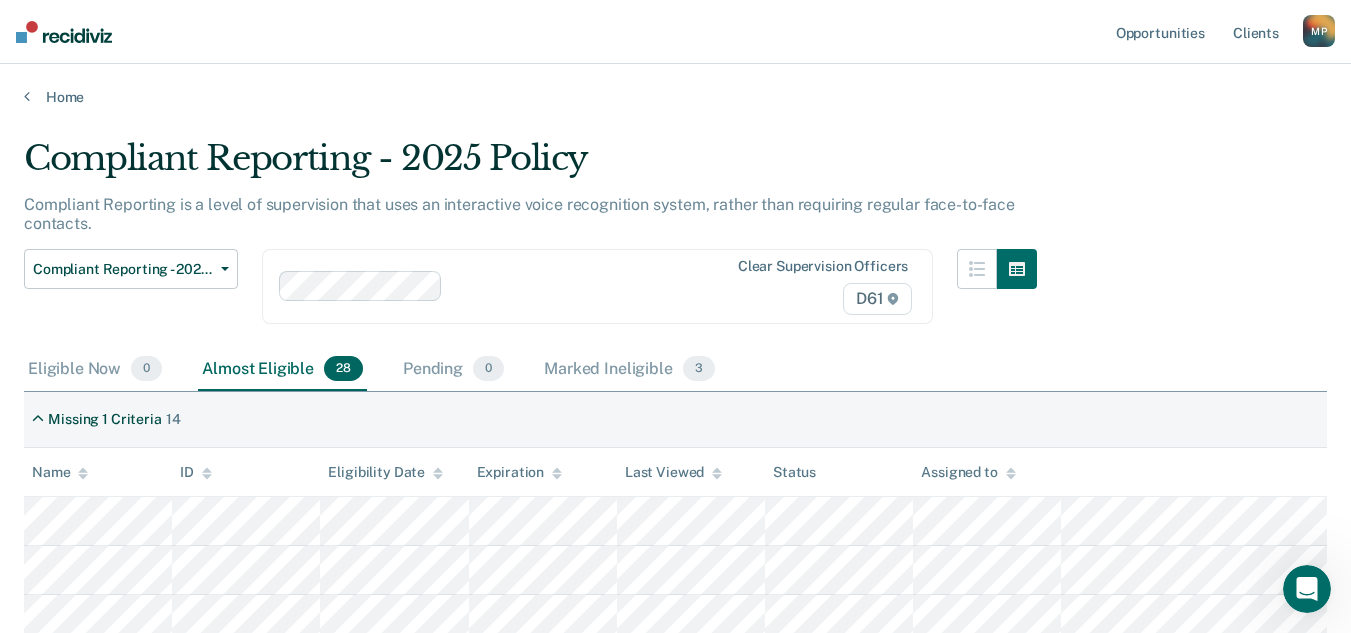 click on "Compliant Reporting - 2025 Policy   Compliant Reporting is a level of supervision that uses an interactive voice recognition system, rather than requiring regular face-to-face contacts.  Compliant Reporting - 2025 Policy Supervision Level Downgrade Suspension of Direct Supervision Compliant Reporting - 2025 Policy Clear   supervision officers D61   Eligible Now 0 Almost Eligible 28 Pending 0 Marked Ineligible 3
To pick up a draggable item, press the space bar.
While dragging, use the arrow keys to move the item.
Press space again to drop the item in its new position, or press escape to cancel.
Missing 1 Criteria 14 Name ID Eligibility Date Expiration Last Viewed Status Assigned to Missing 2 Criteria 14 Name ID Eligibility Date Expiration Last Viewed Status Assigned to" at bounding box center (675, 1109) 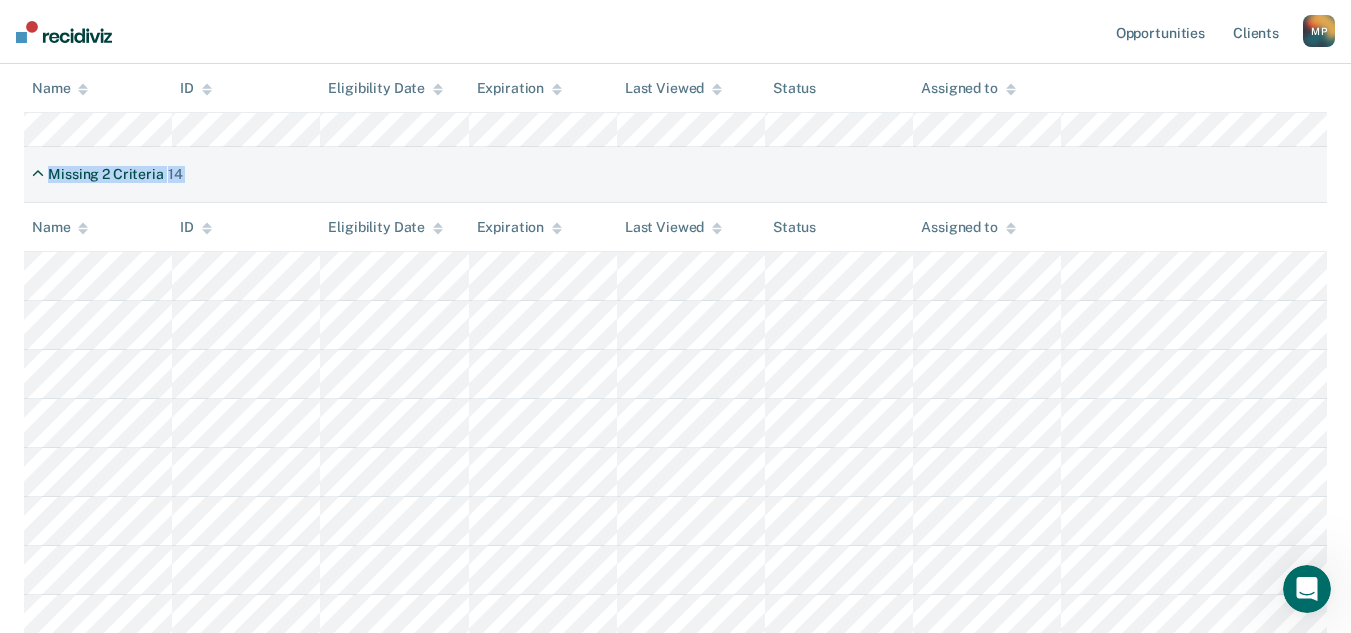 scroll, scrollTop: 1485, scrollLeft: 0, axis: vertical 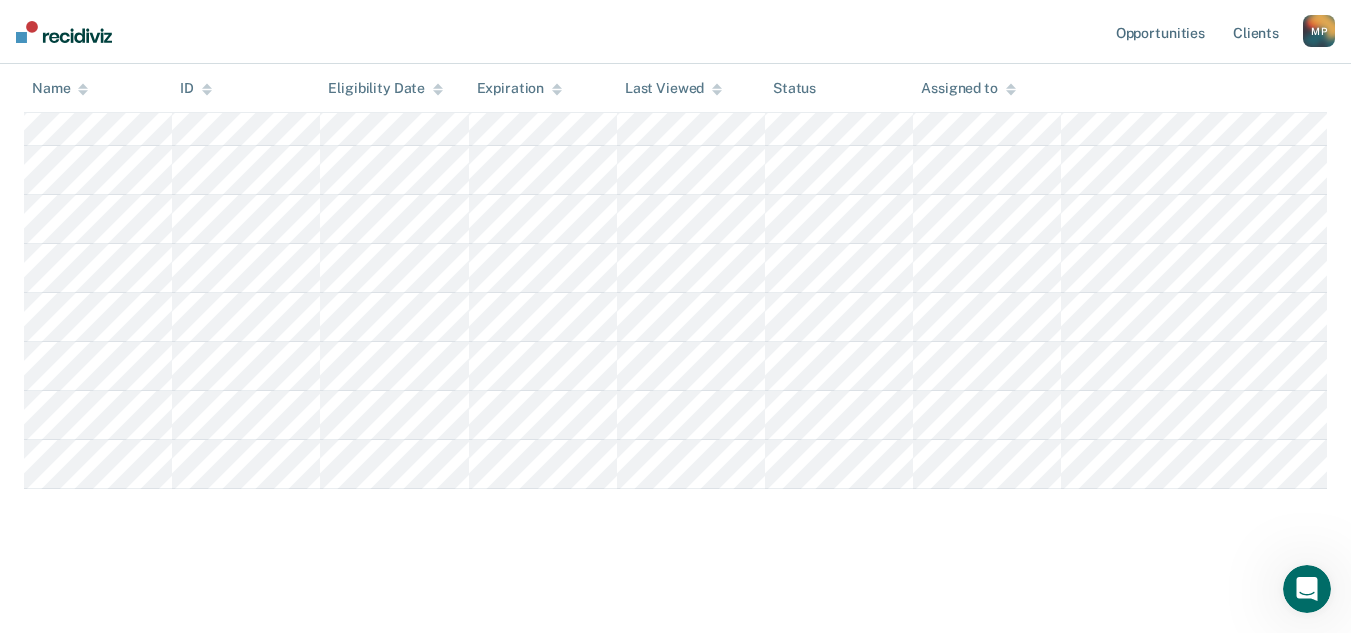 drag, startPoint x: 30, startPoint y: 156, endPoint x: 1055, endPoint y: 504, distance: 1082.4644 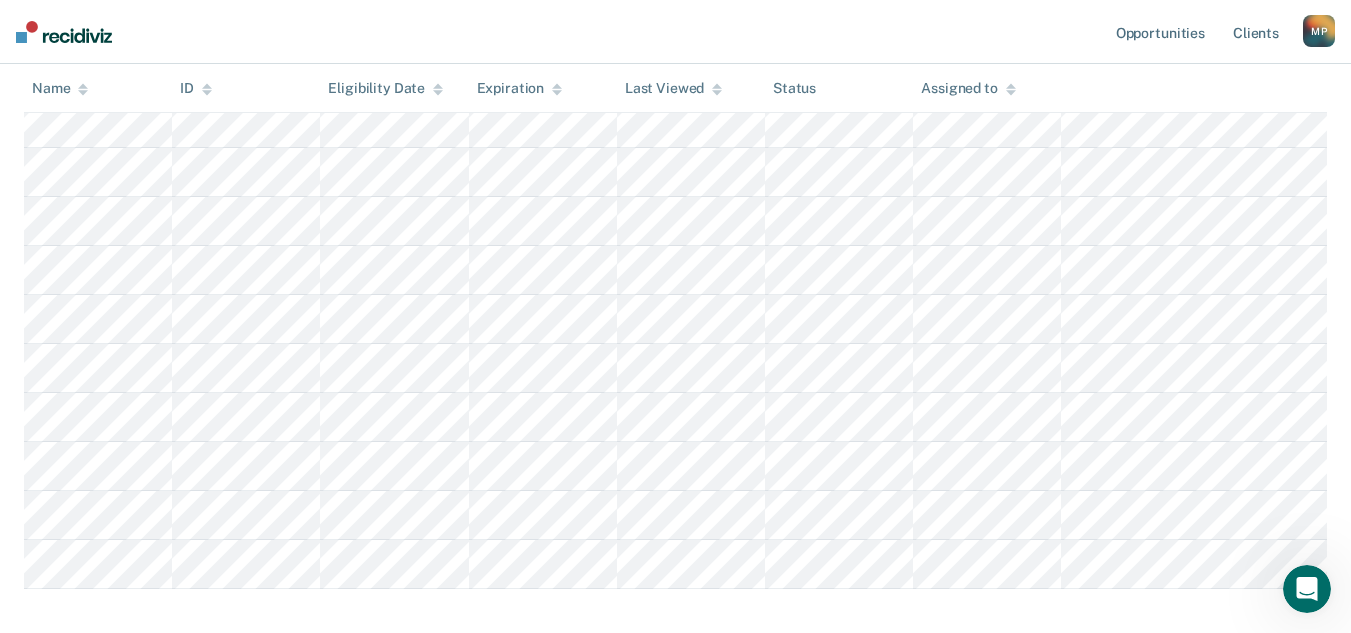 scroll, scrollTop: 1485, scrollLeft: 0, axis: vertical 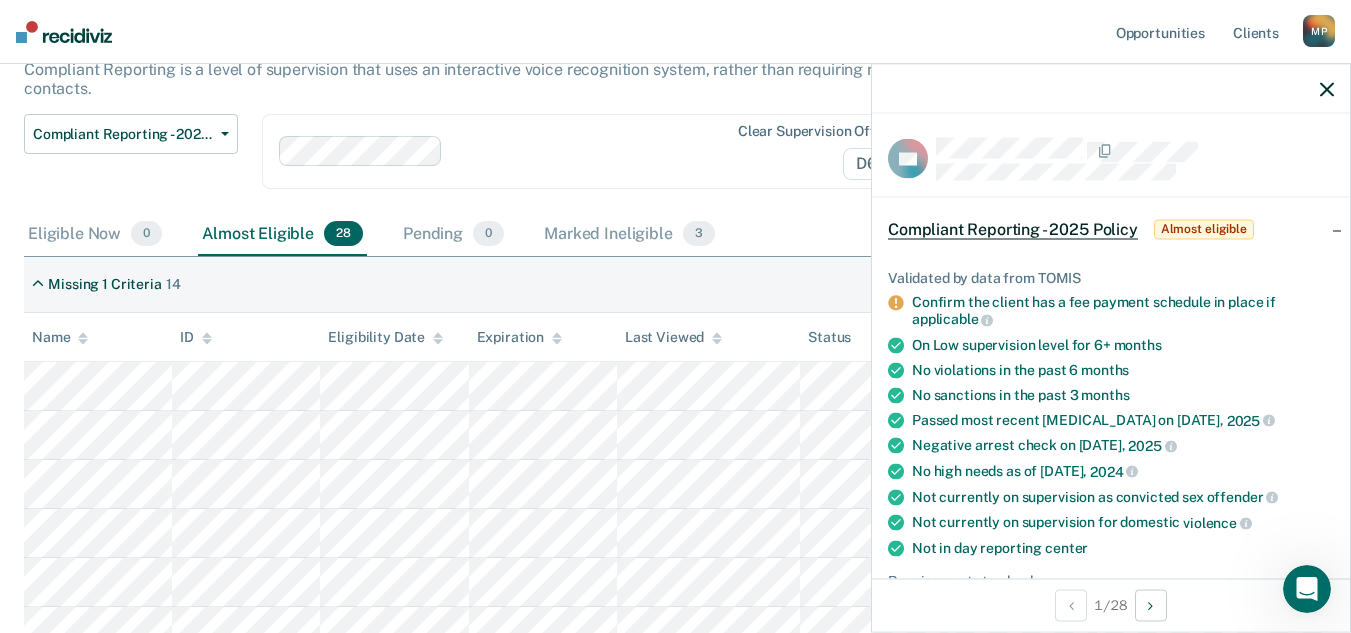 click at bounding box center (587, 151) 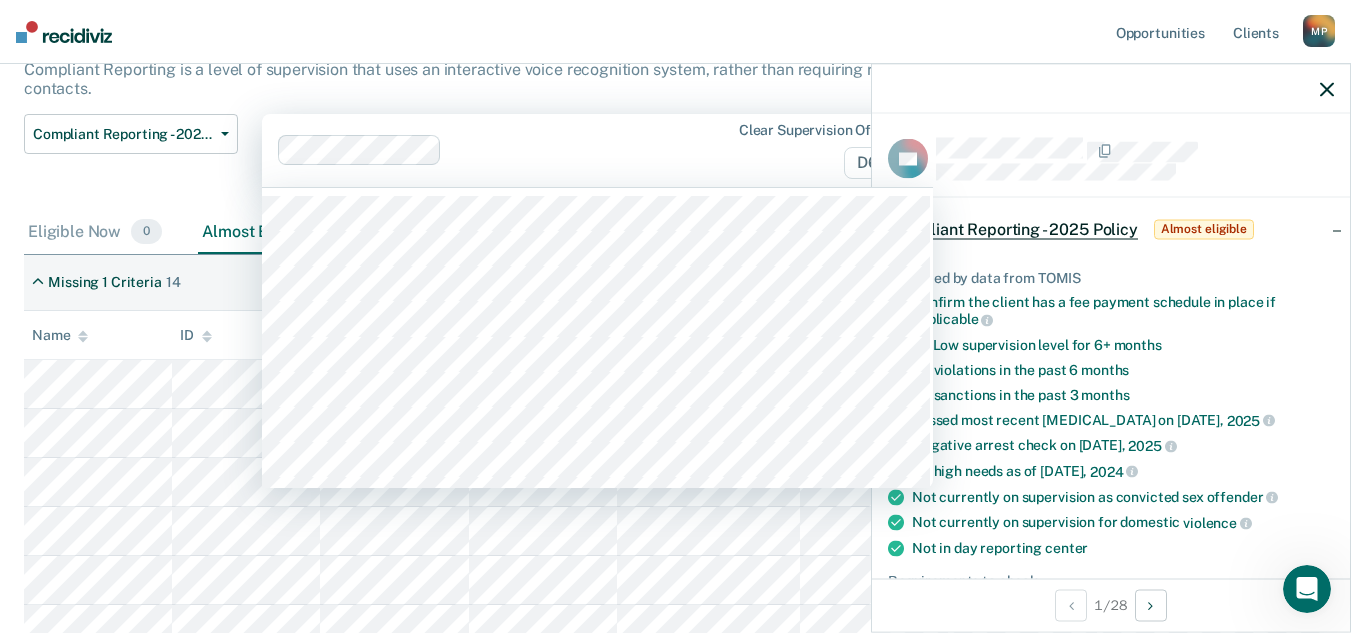 click at bounding box center (501, 150) 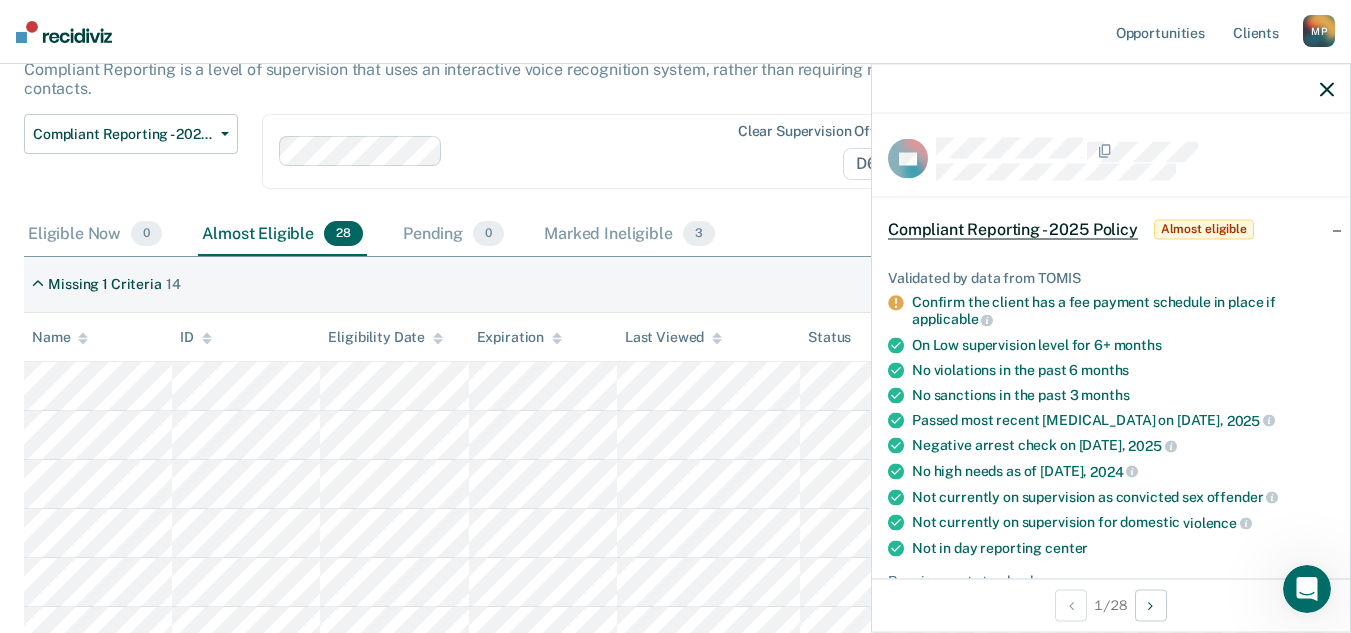 click on "Opportunities Client s [PERSON_NAME] M P Profile How it works Log Out" at bounding box center (675, 32) 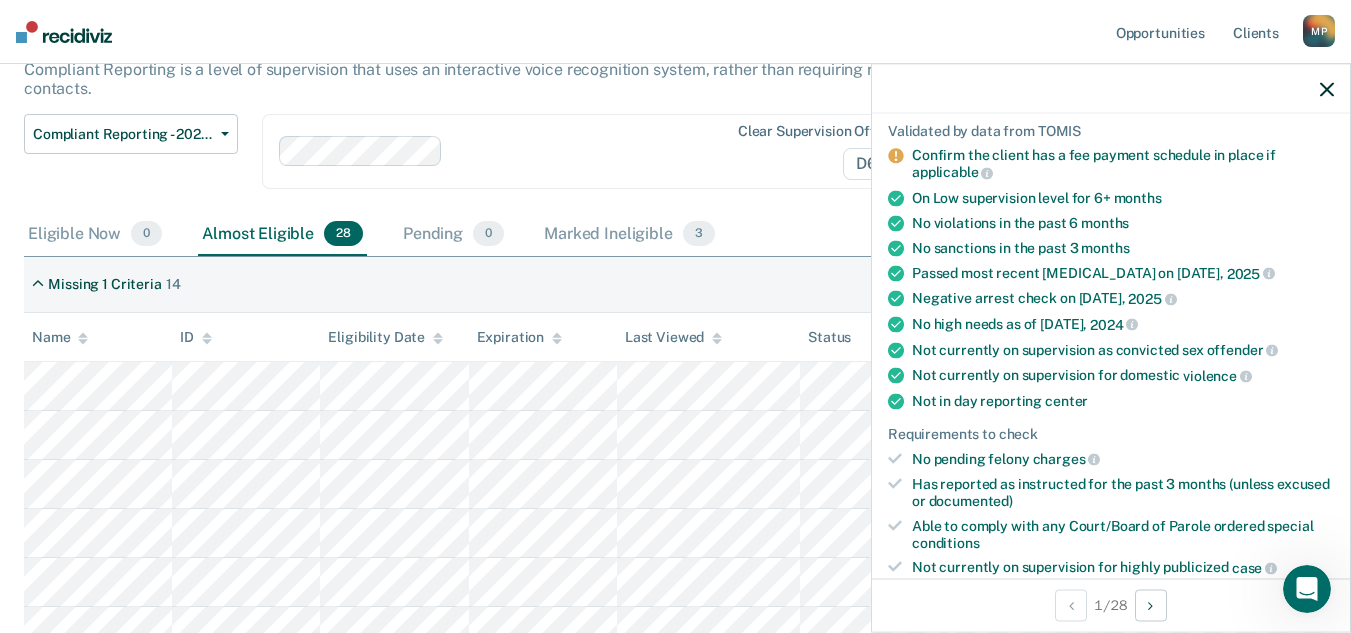 scroll, scrollTop: 300, scrollLeft: 0, axis: vertical 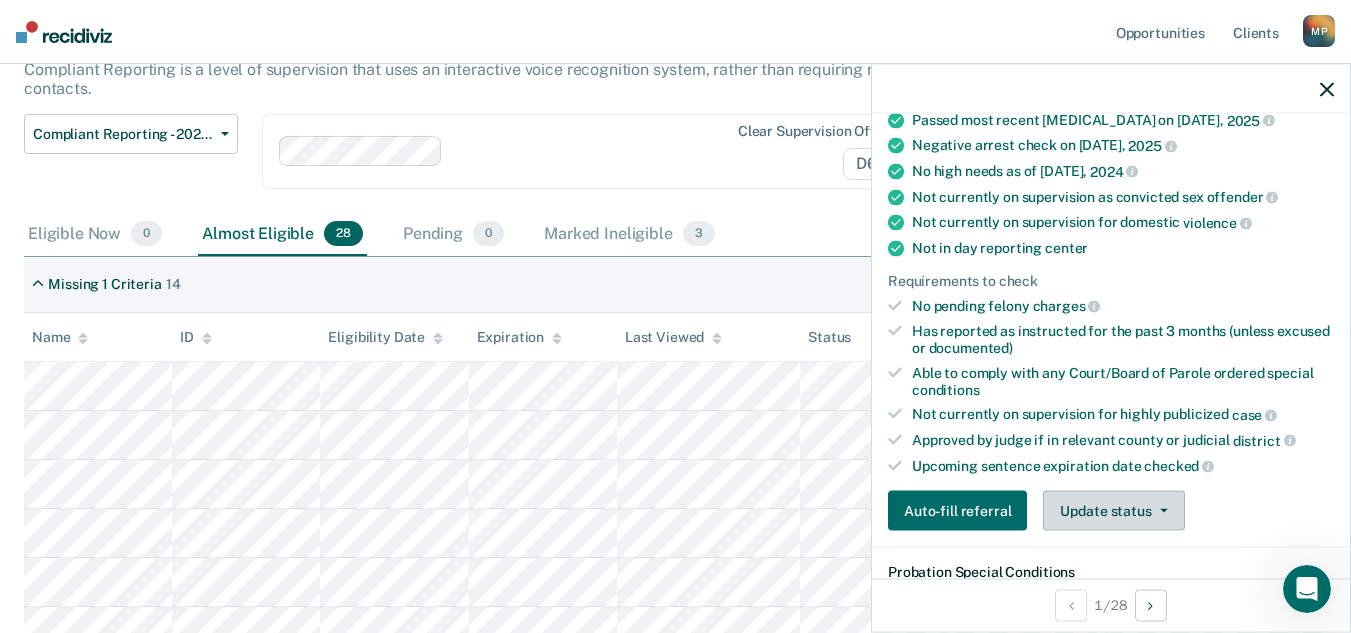 click on "Update status" at bounding box center (1113, 511) 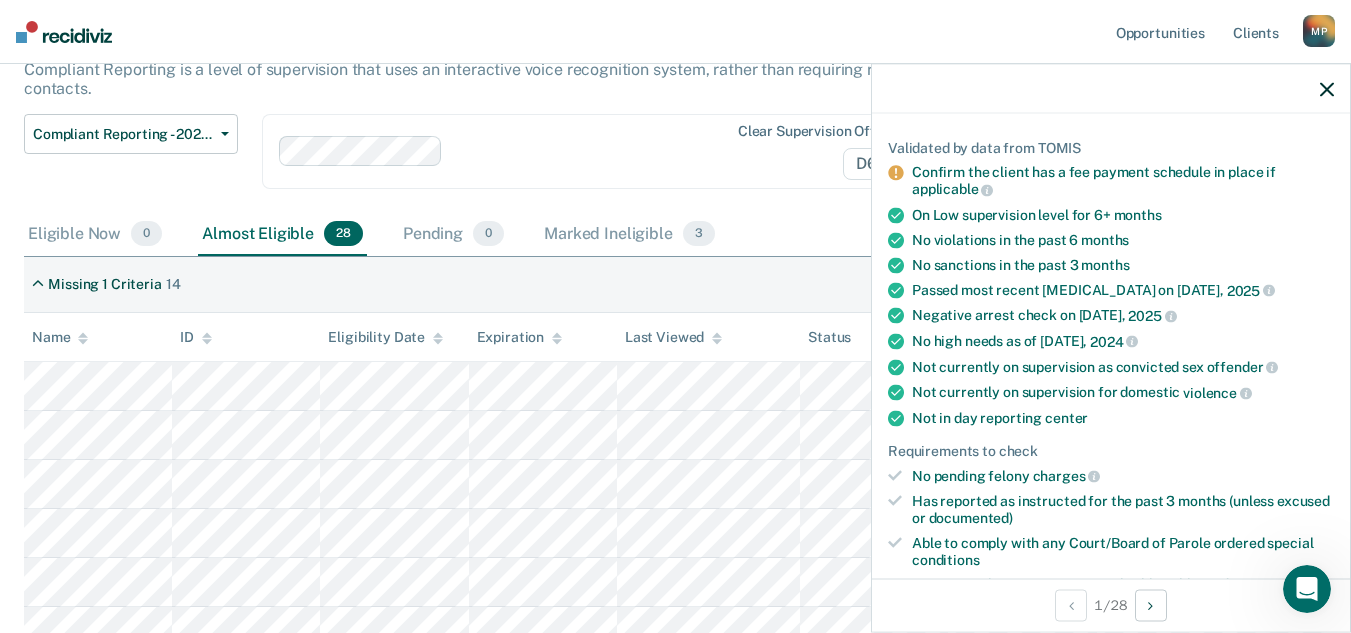 scroll, scrollTop: 100, scrollLeft: 0, axis: vertical 